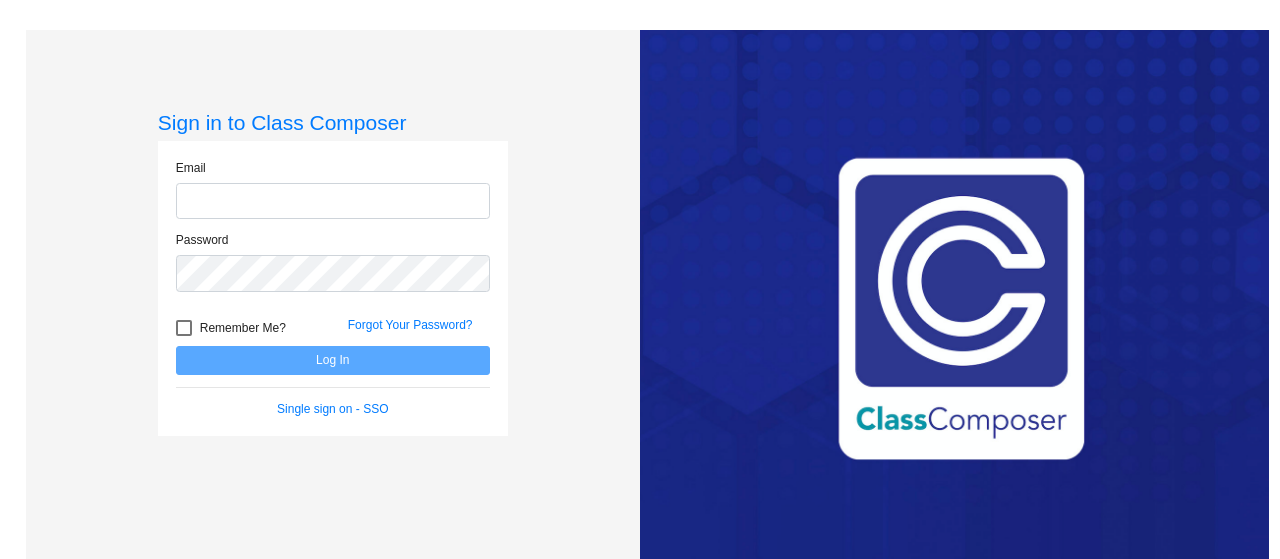scroll, scrollTop: 0, scrollLeft: 0, axis: both 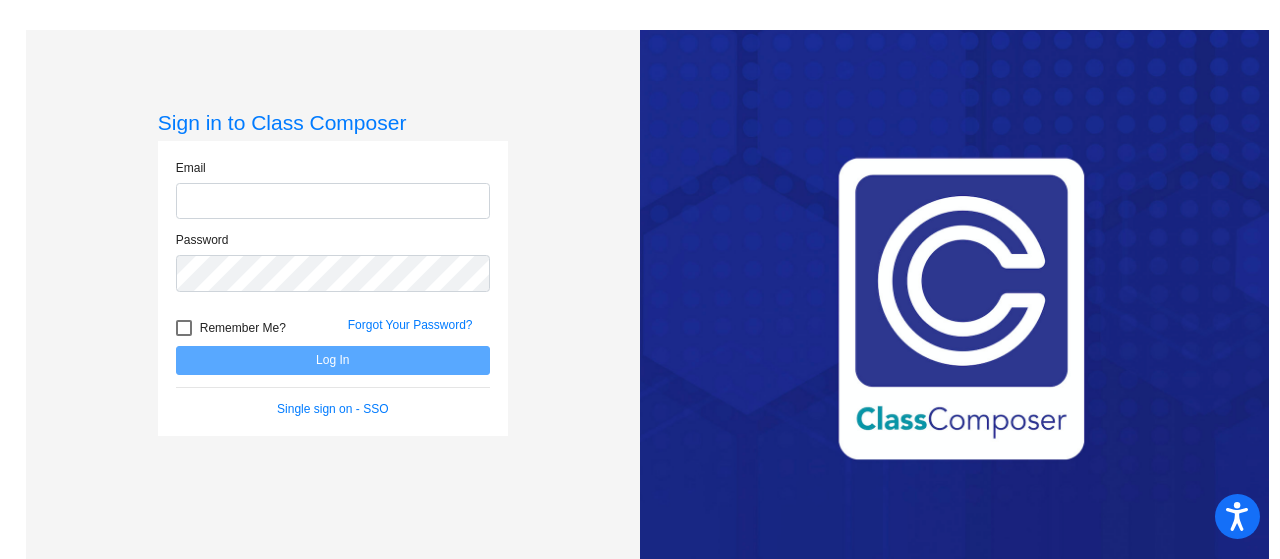 type on "evansj@mdusd.org" 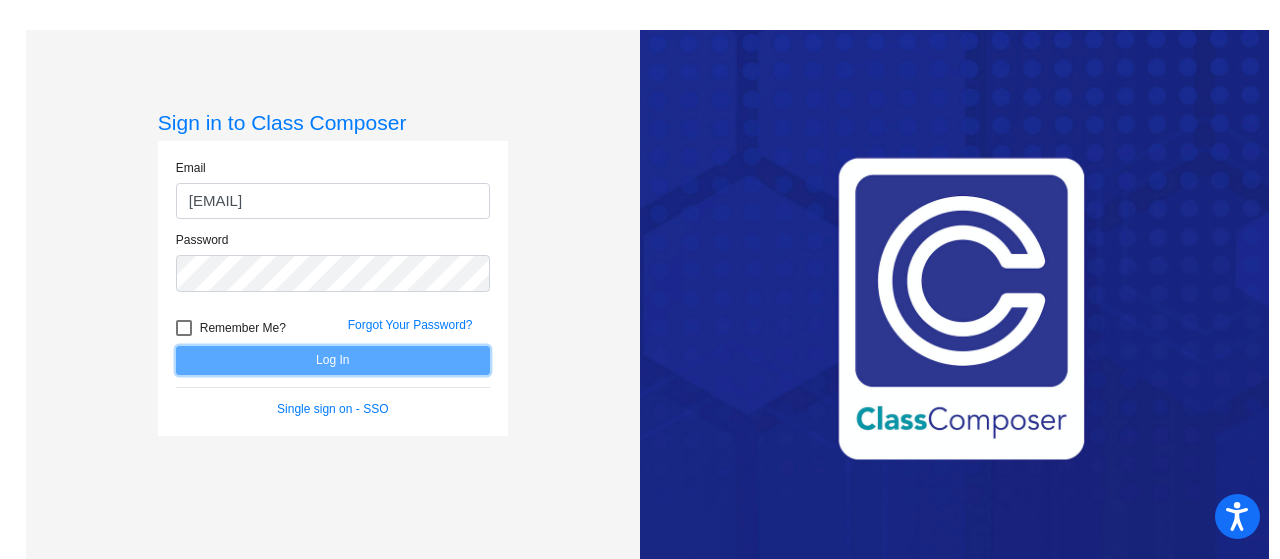 click on "Log In" 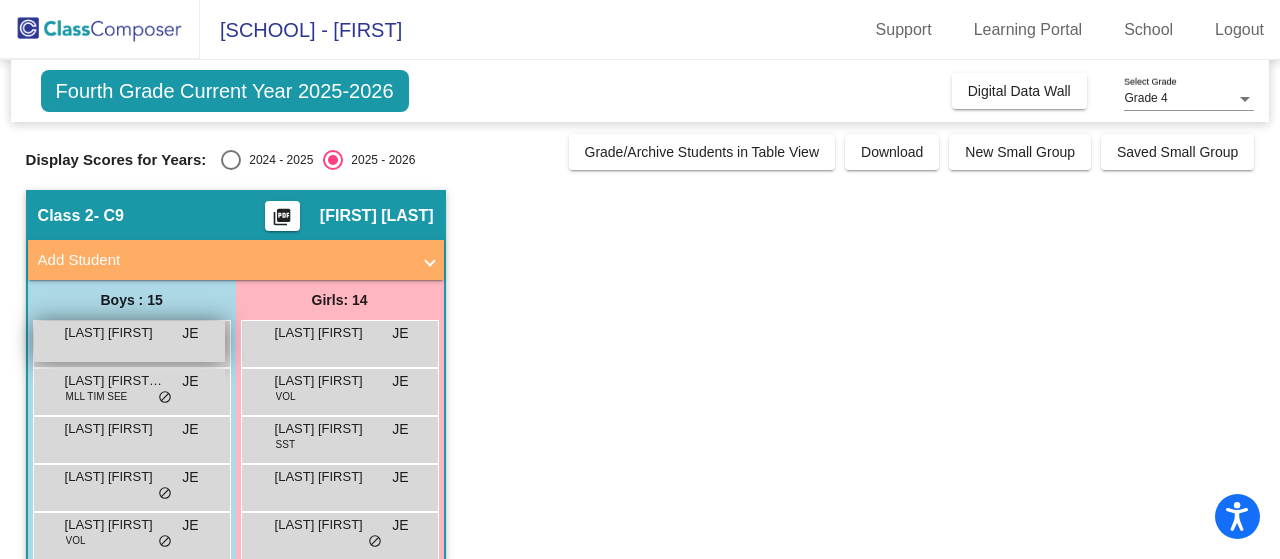 click on "[LAST] [LAST]" at bounding box center (115, 333) 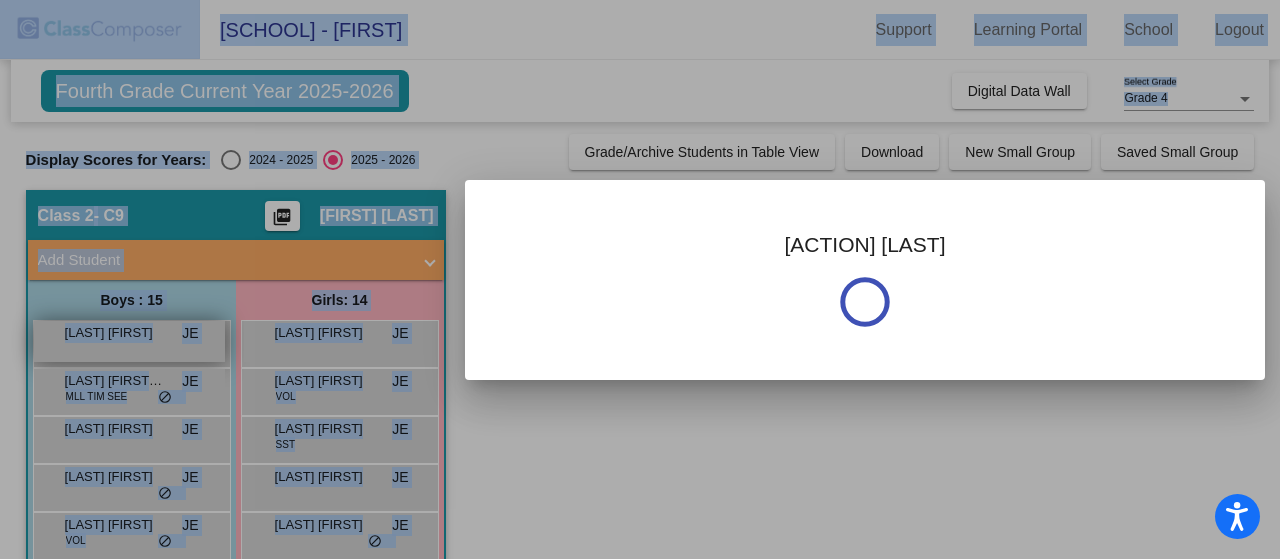 click at bounding box center (640, 279) 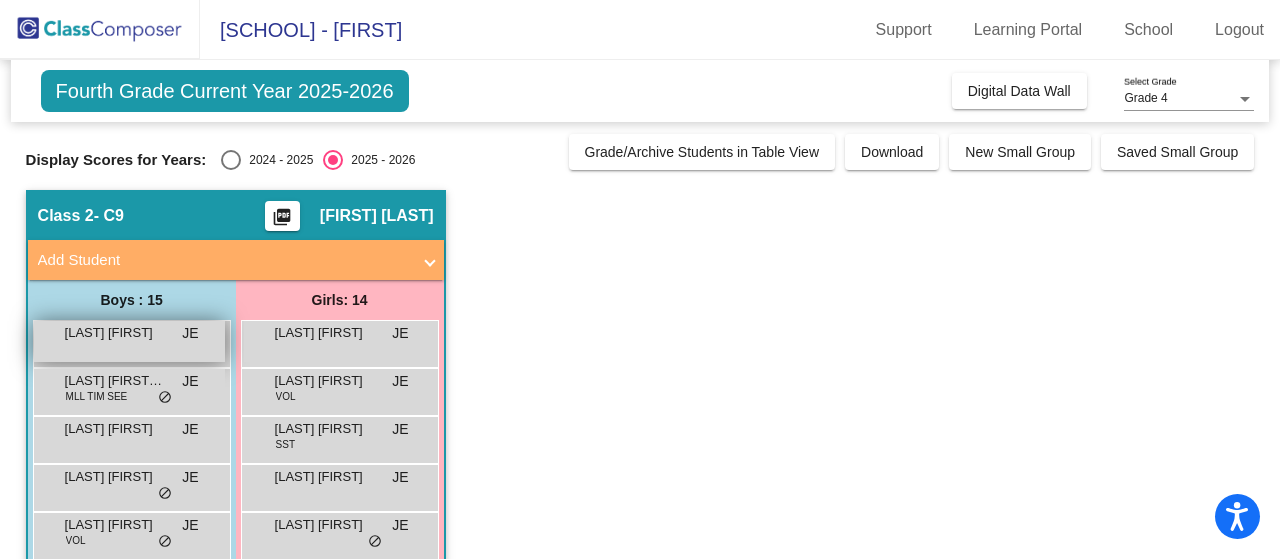 click on "[LAST] [LAST]" at bounding box center (115, 333) 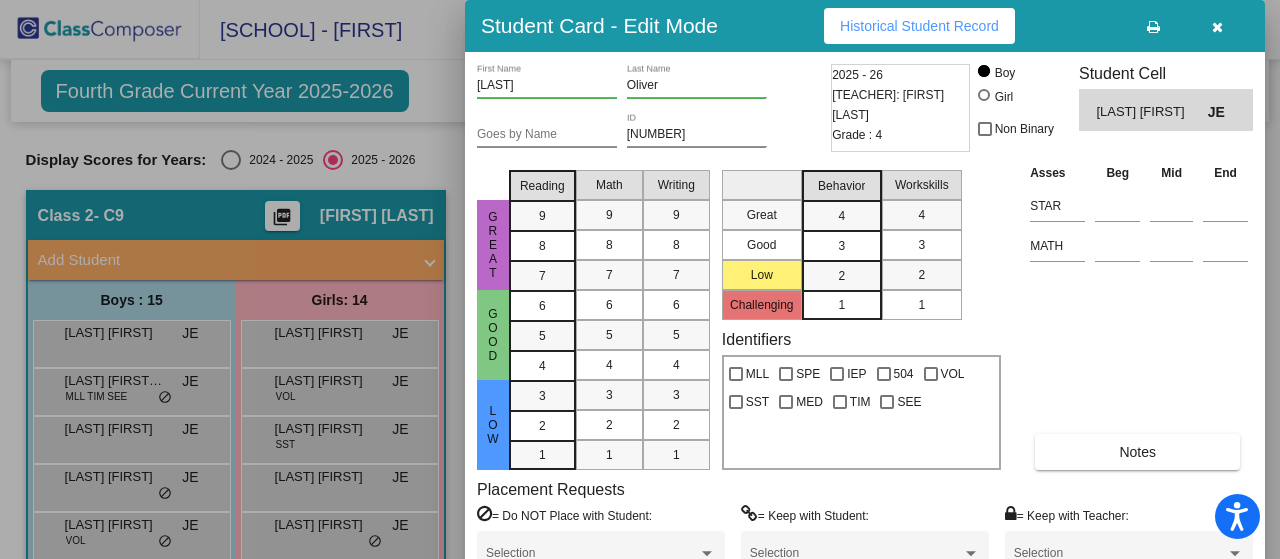 drag, startPoint x: 1279, startPoint y: 19, endPoint x: 1274, endPoint y: 135, distance: 116.10771 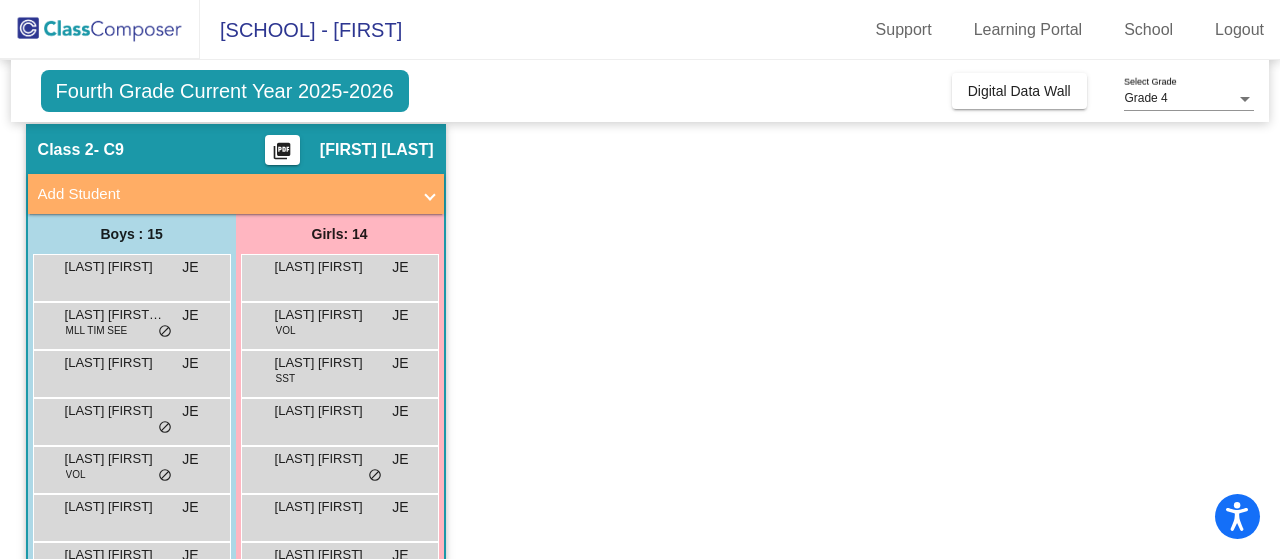 scroll, scrollTop: 0, scrollLeft: 0, axis: both 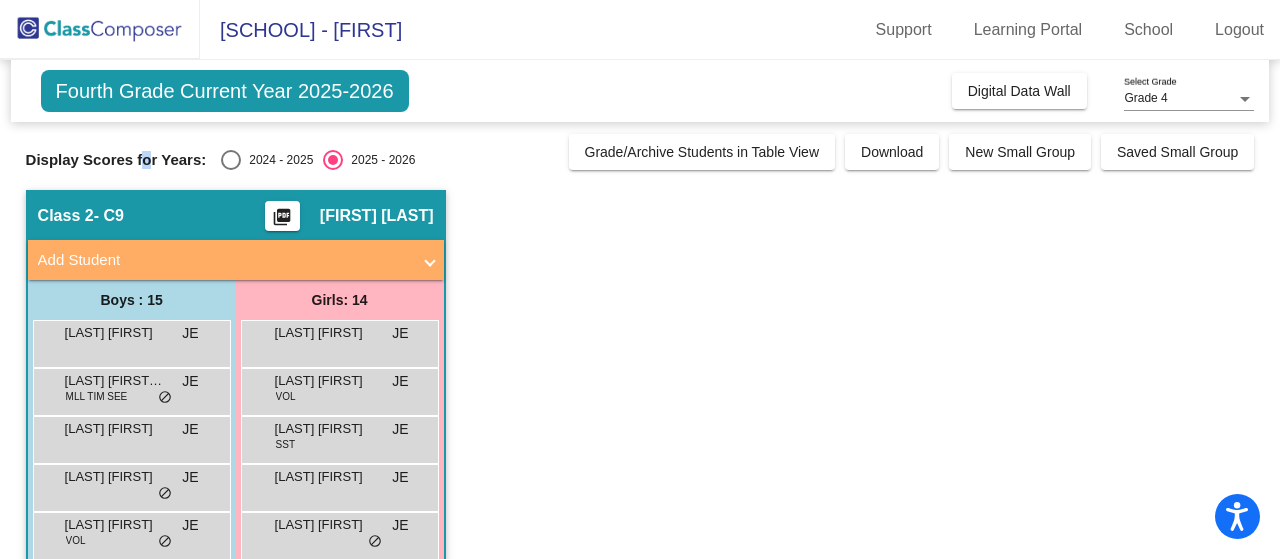 drag, startPoint x: 144, startPoint y: 161, endPoint x: 150, endPoint y: 149, distance: 13.416408 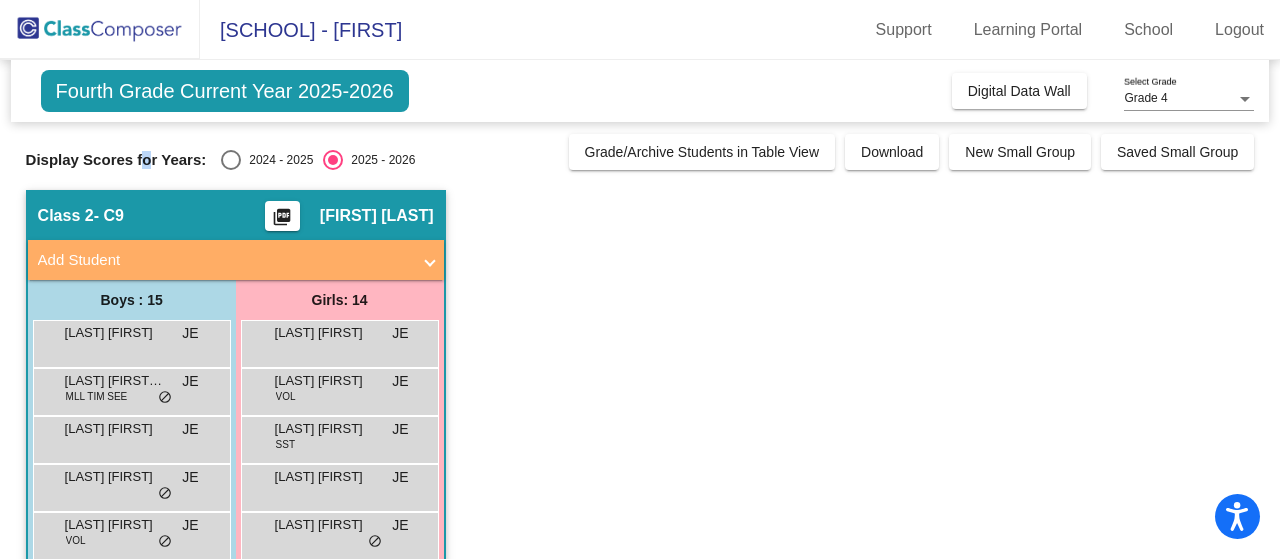 click on "Display Scores for Years:" 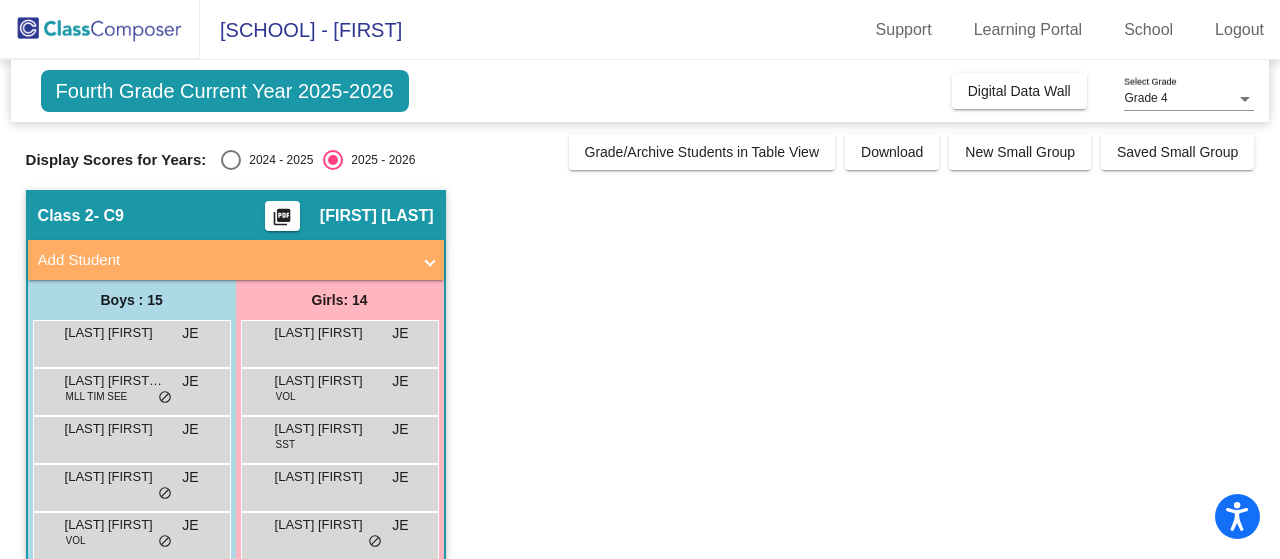 click at bounding box center [231, 160] 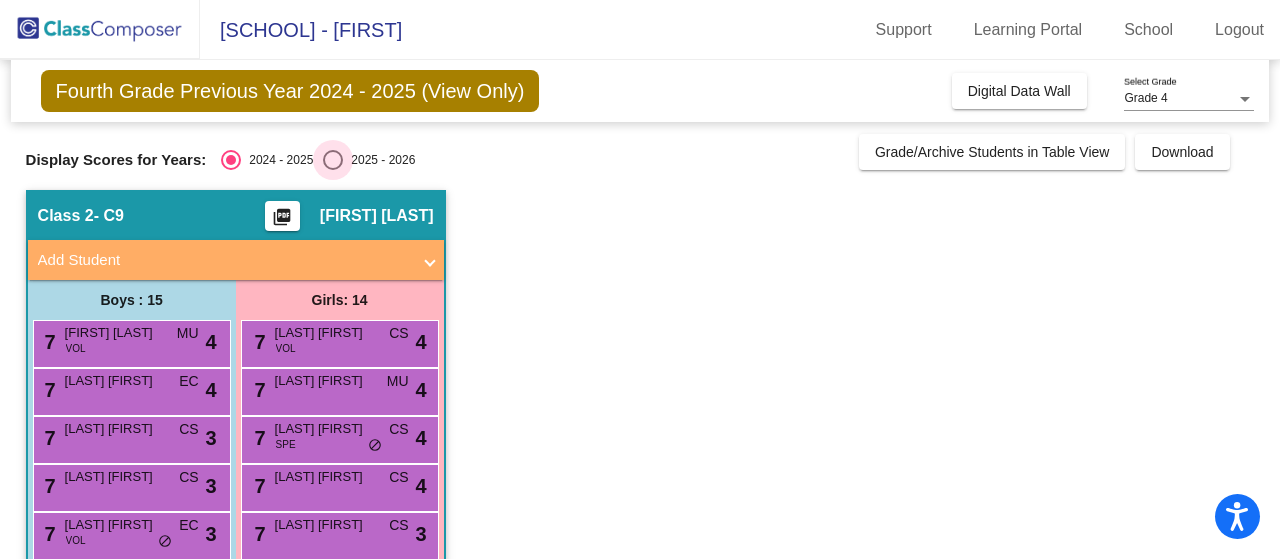 click at bounding box center [333, 160] 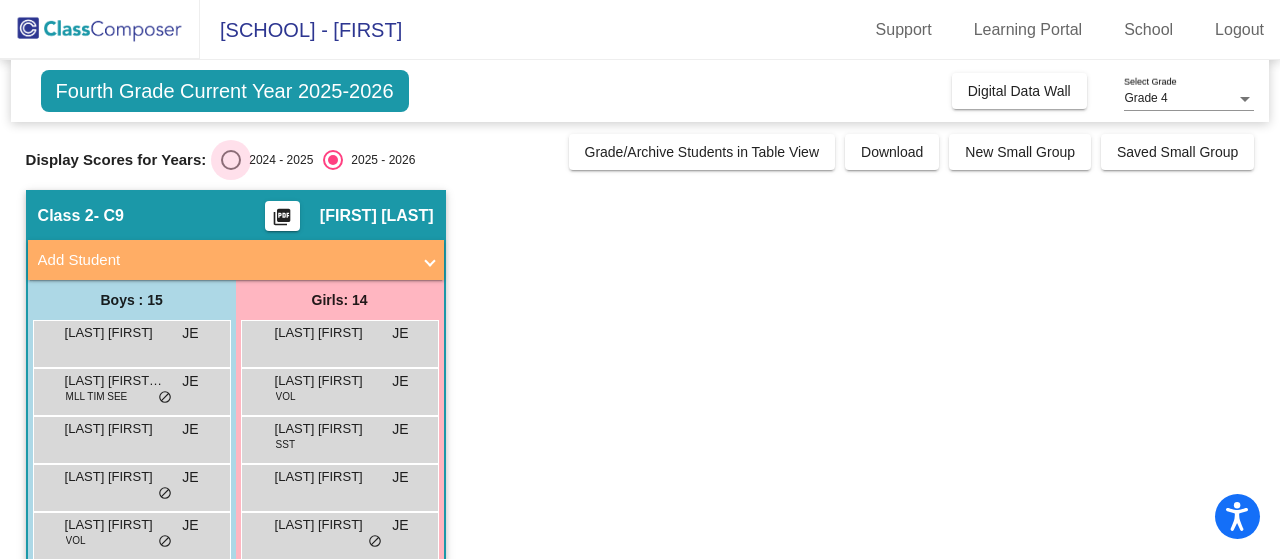 click at bounding box center [231, 160] 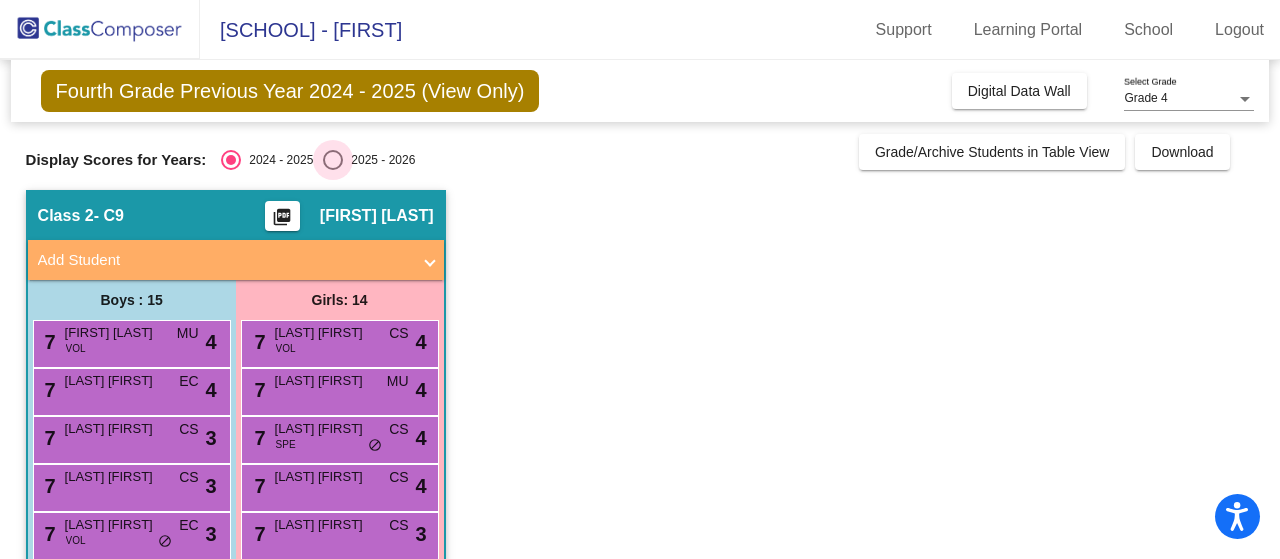 click at bounding box center [333, 160] 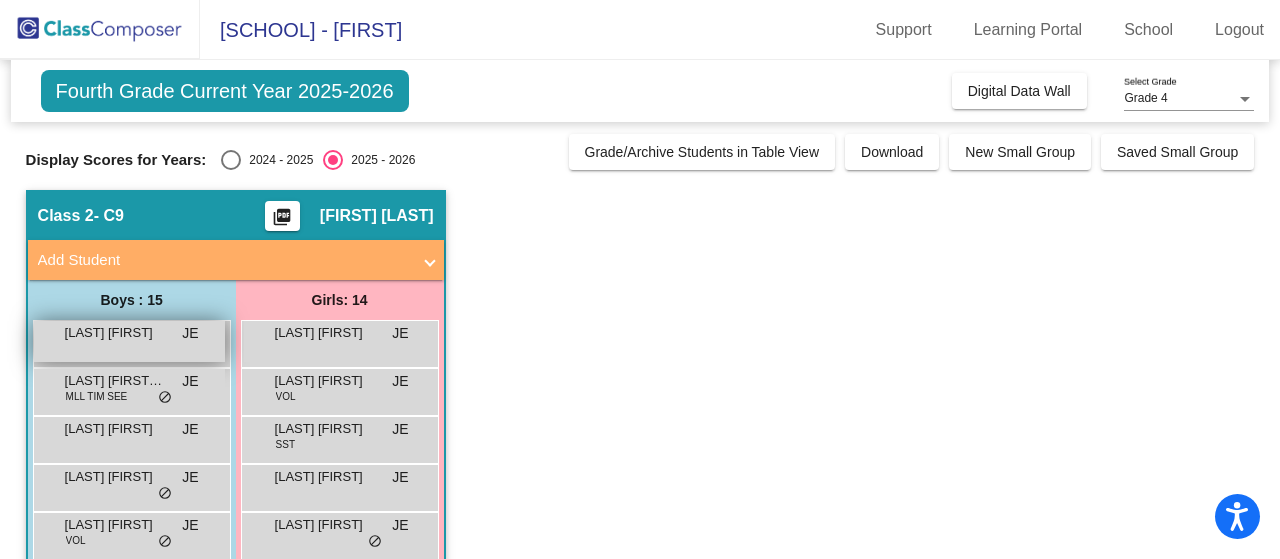 click on "[LAST] [LAST]" at bounding box center (115, 333) 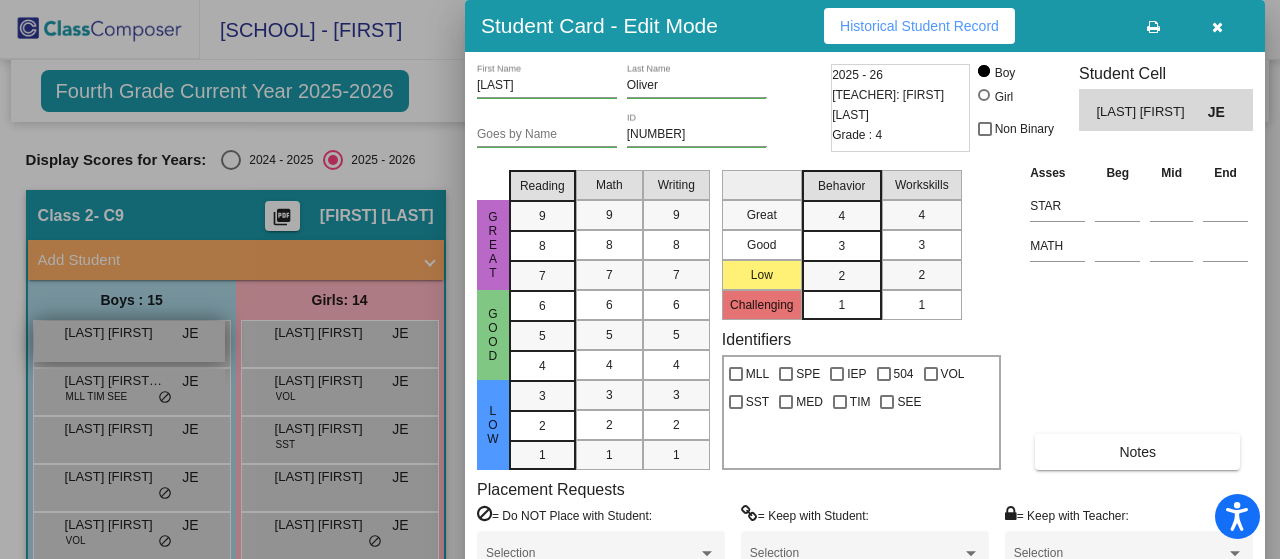 click at bounding box center [640, 279] 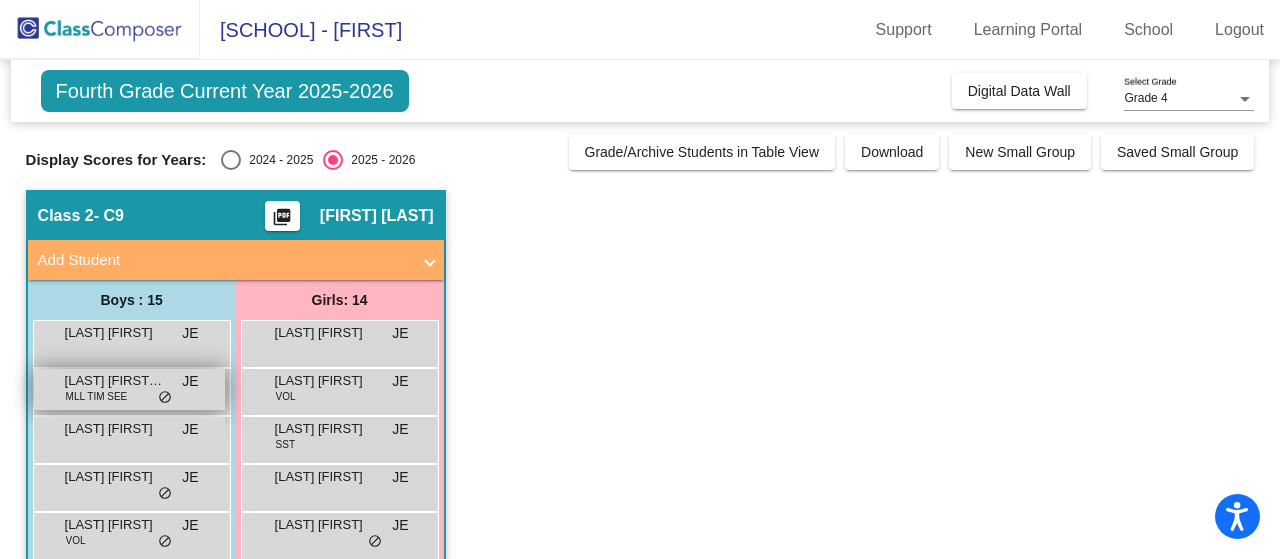 click on "Chamam Sapon Neymar MLL TIM SEE JE lock do_not_disturb_alt" at bounding box center [129, 389] 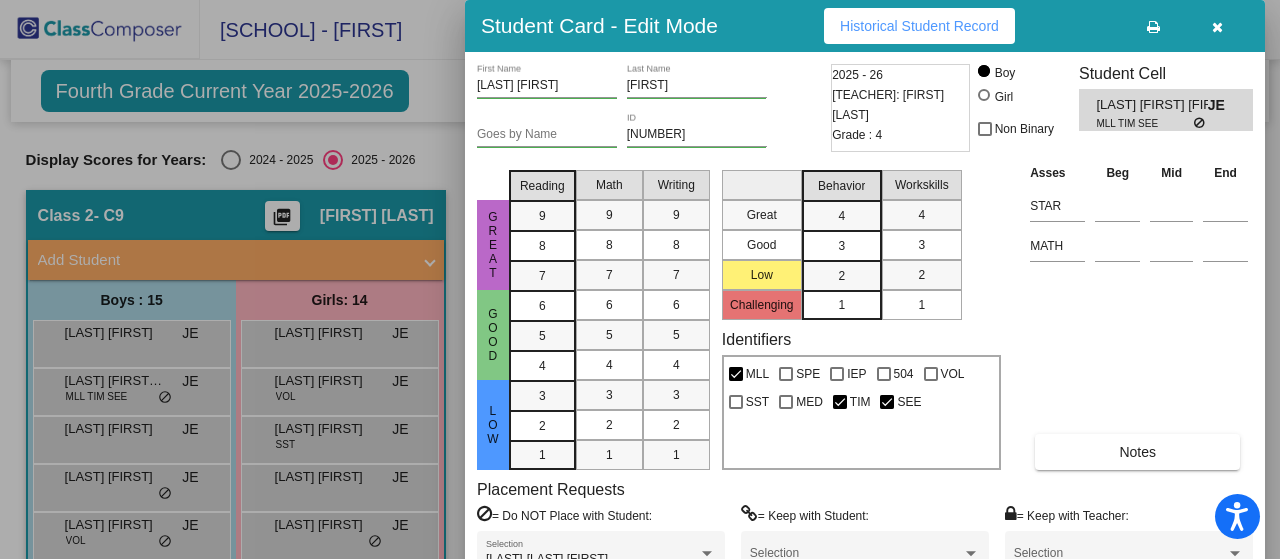 click at bounding box center [640, 279] 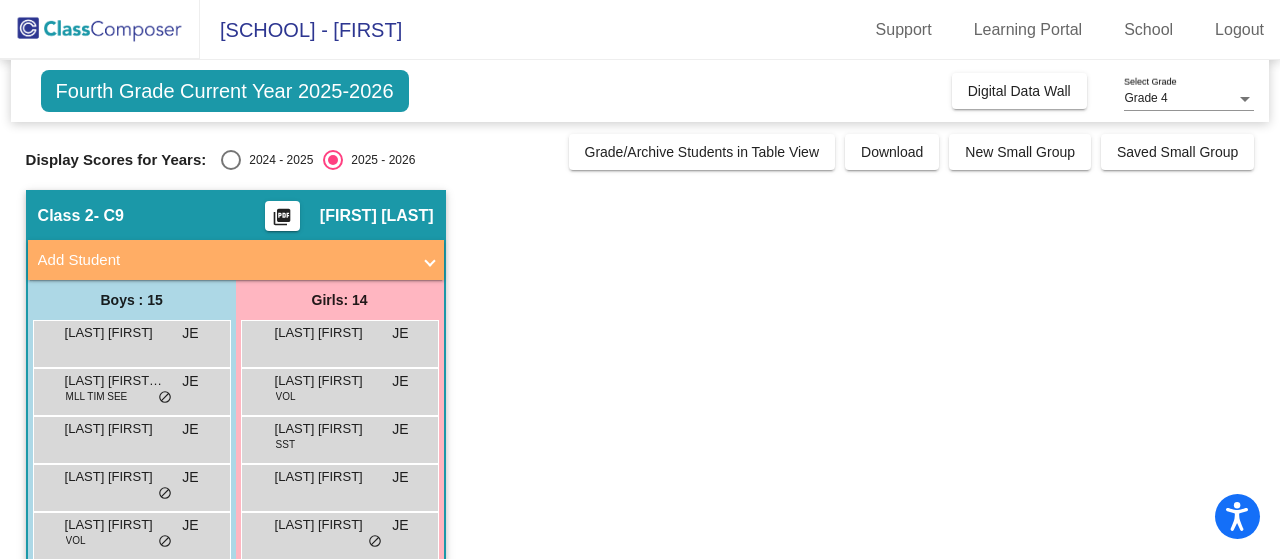 click at bounding box center [231, 160] 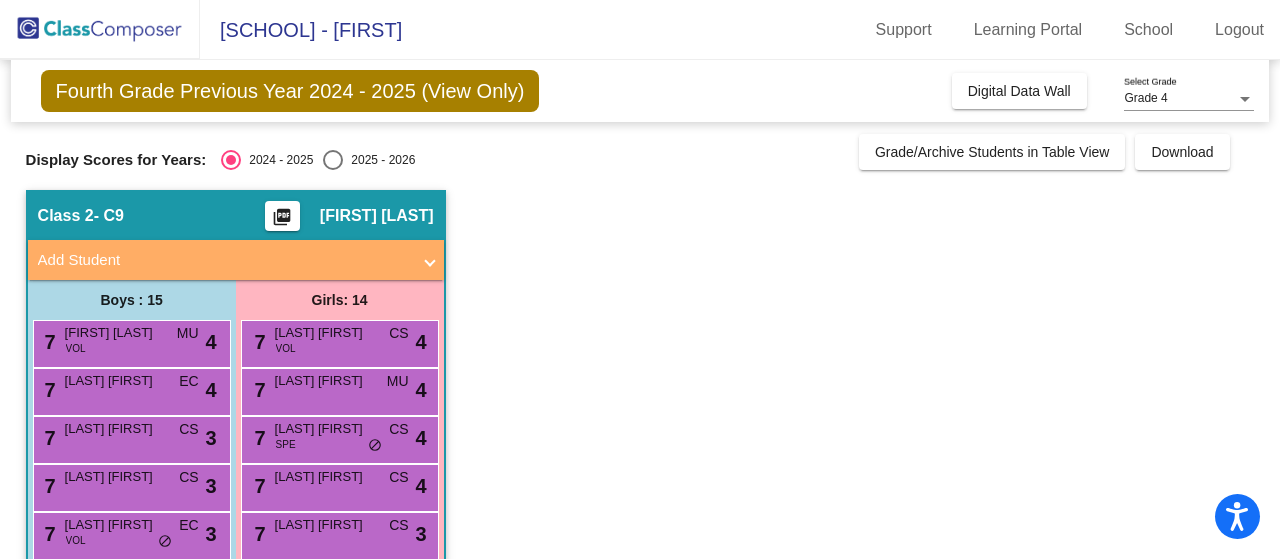 click at bounding box center [333, 160] 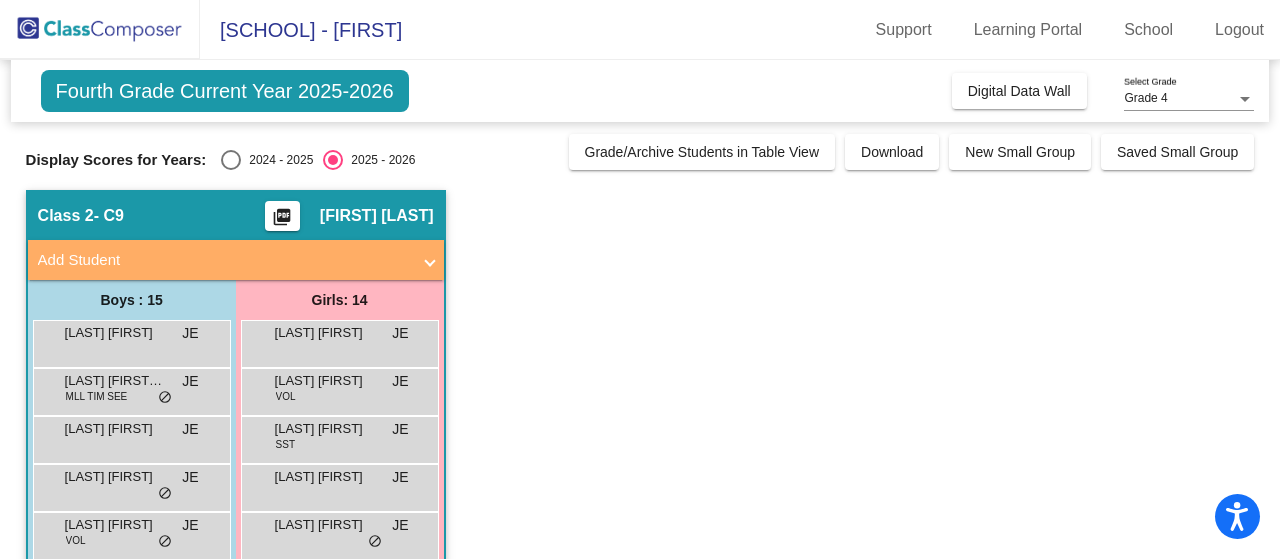 click on "picture_as_pdf" 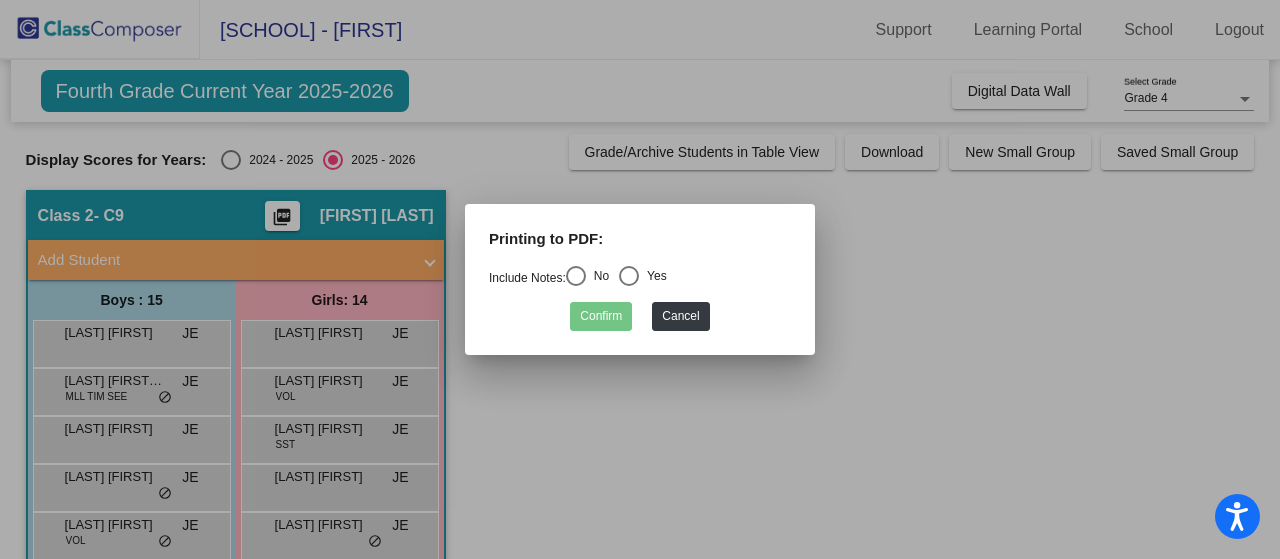 click at bounding box center [640, 279] 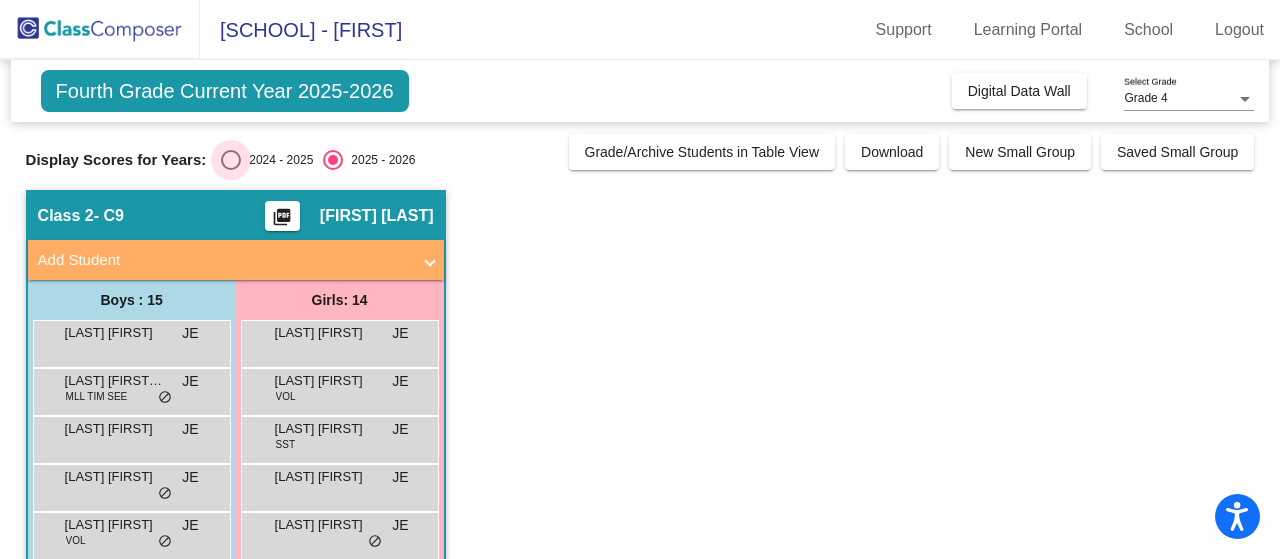 click at bounding box center [231, 160] 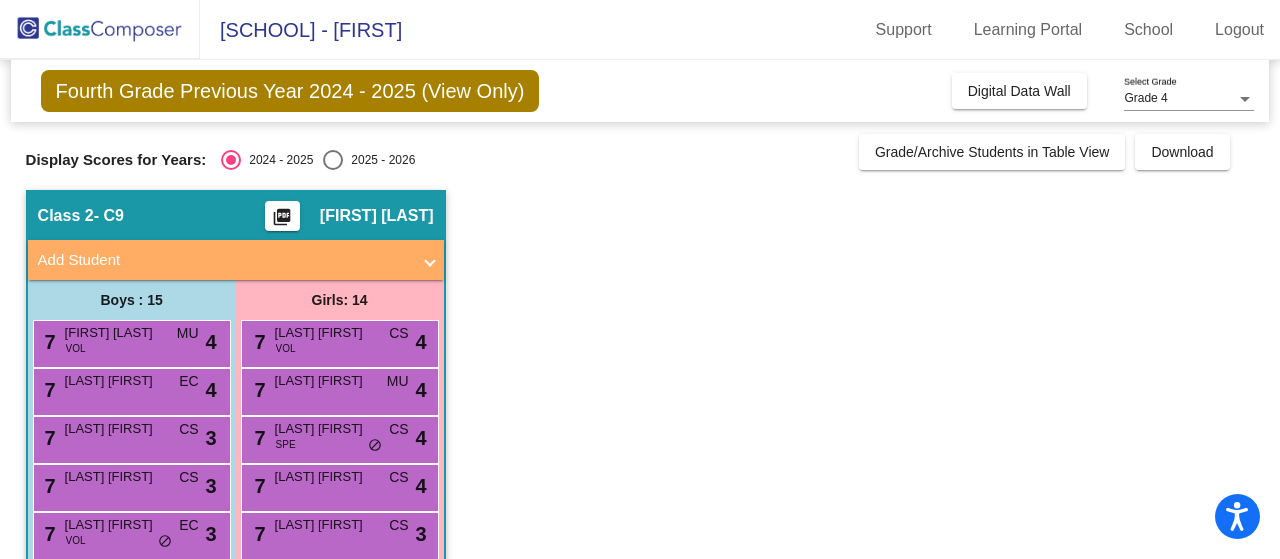 click at bounding box center (333, 160) 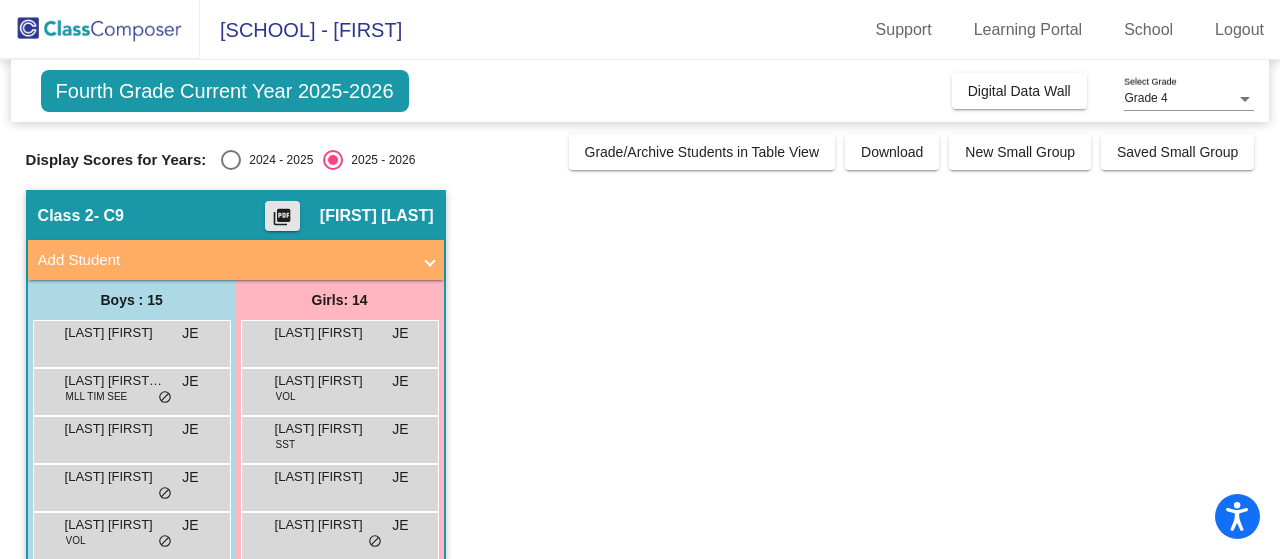 click on "picture_as_pdf" 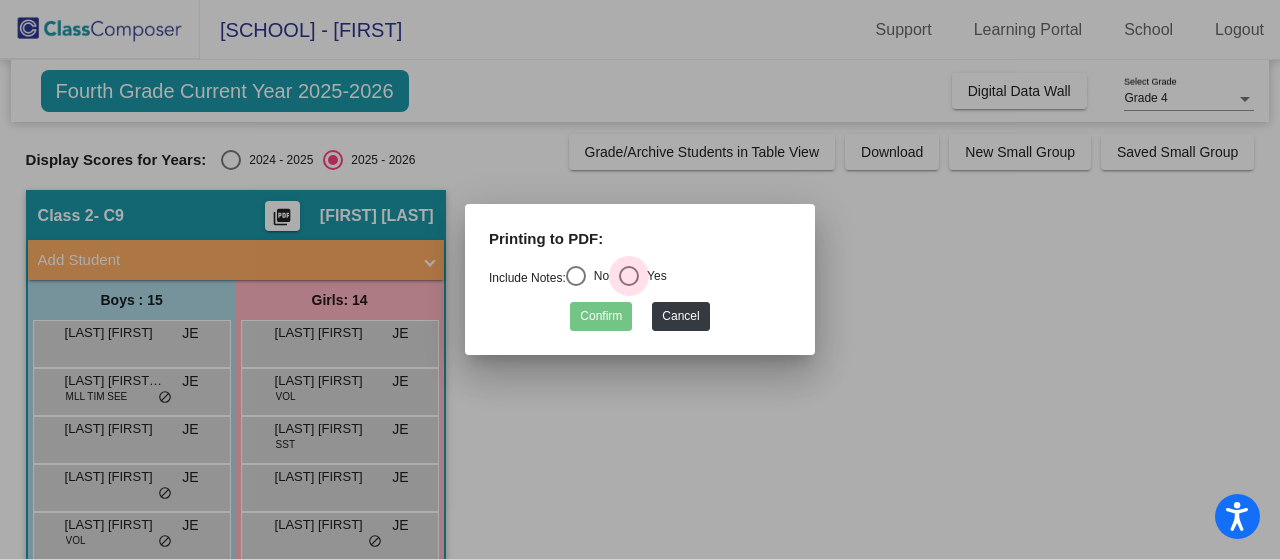 click on "Yes" at bounding box center [653, 276] 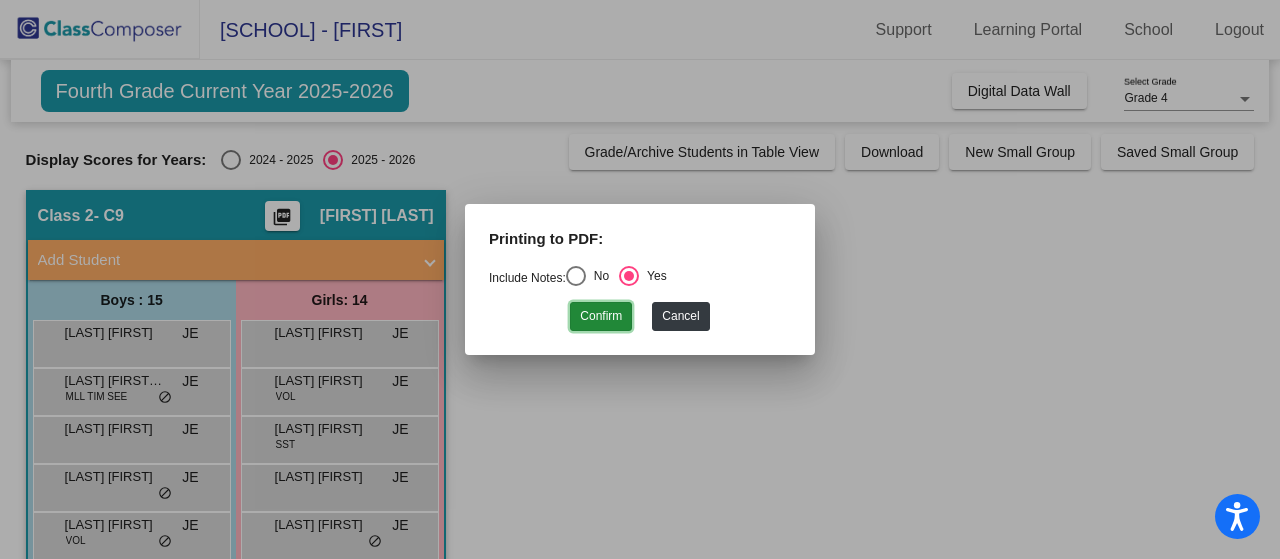 click on "Confirm" at bounding box center (601, 316) 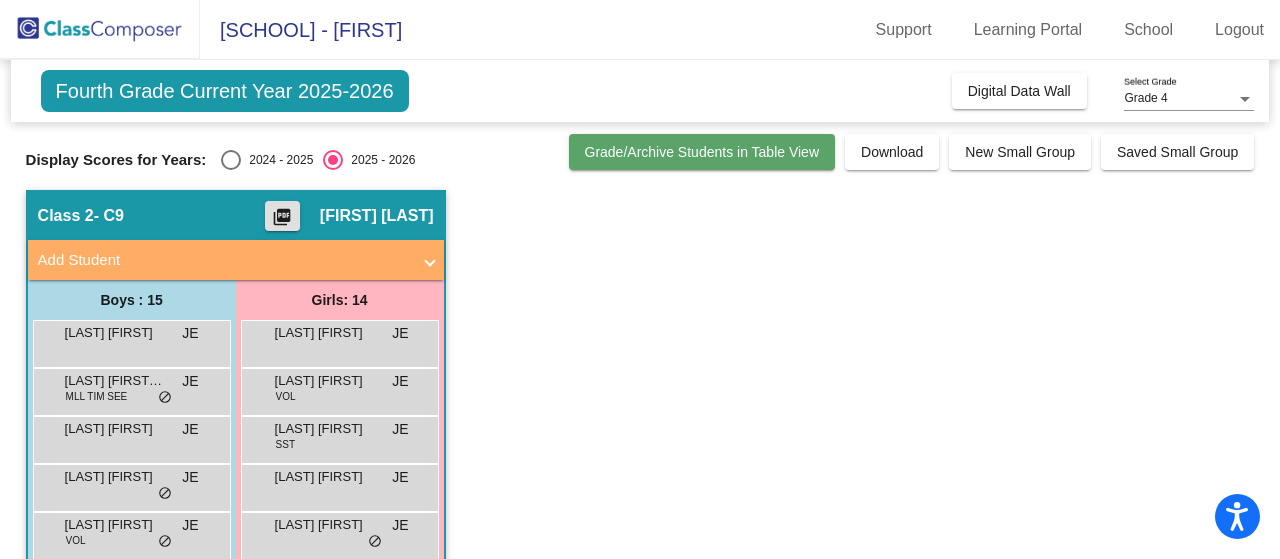 click on "Grade/Archive Students in Table View" 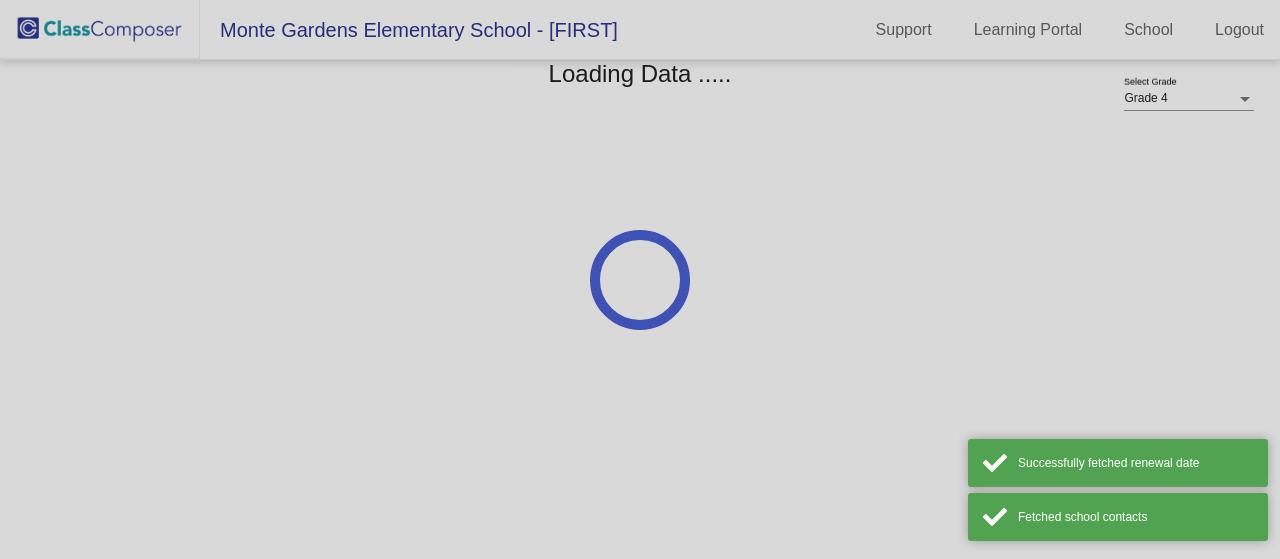 scroll, scrollTop: 0, scrollLeft: 0, axis: both 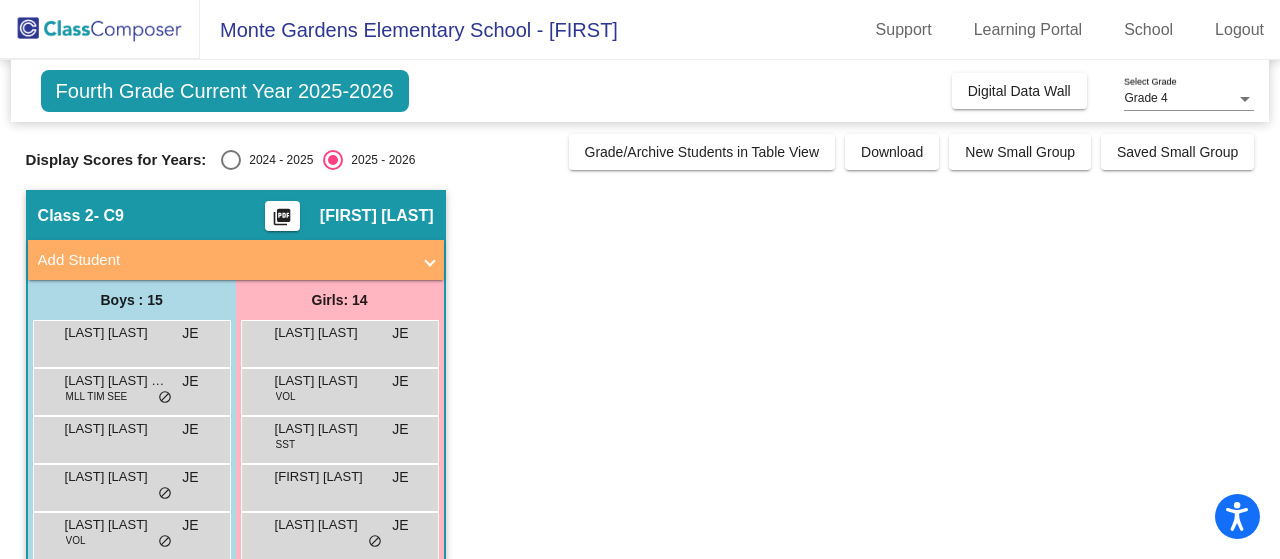 click on "Fourth Grade Current Year 2025-2026" 